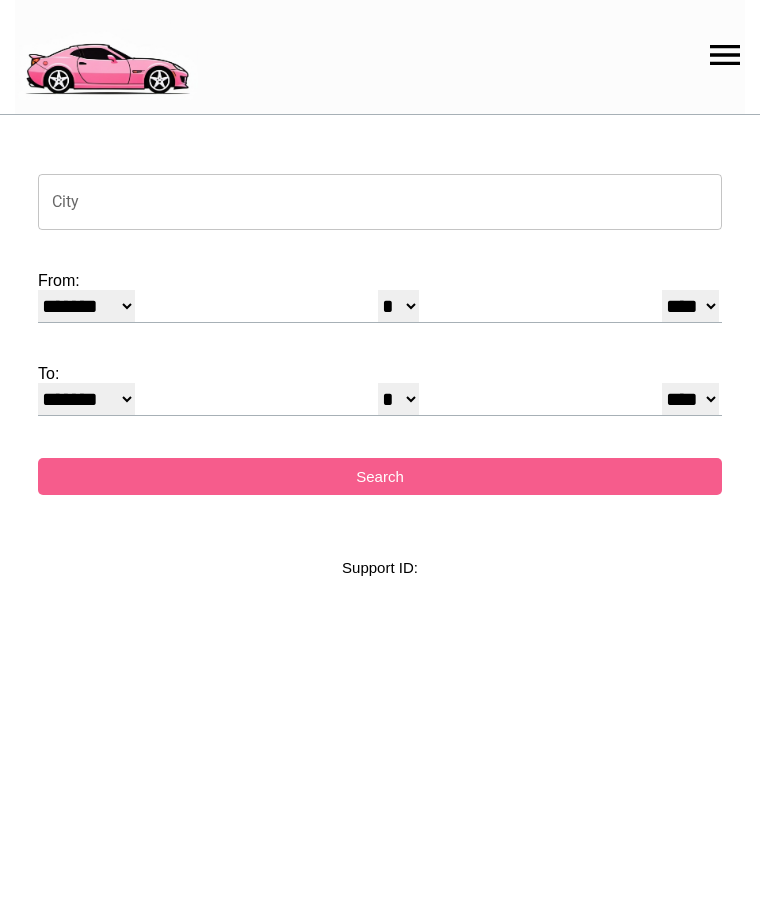 select on "*" 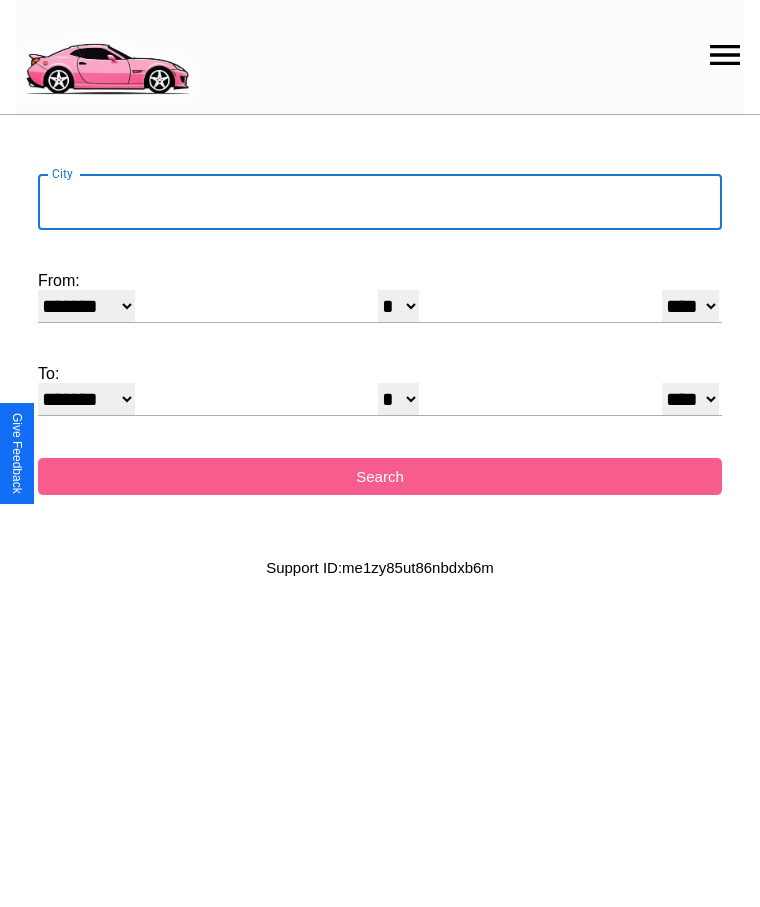 click on "City" at bounding box center [380, 202] 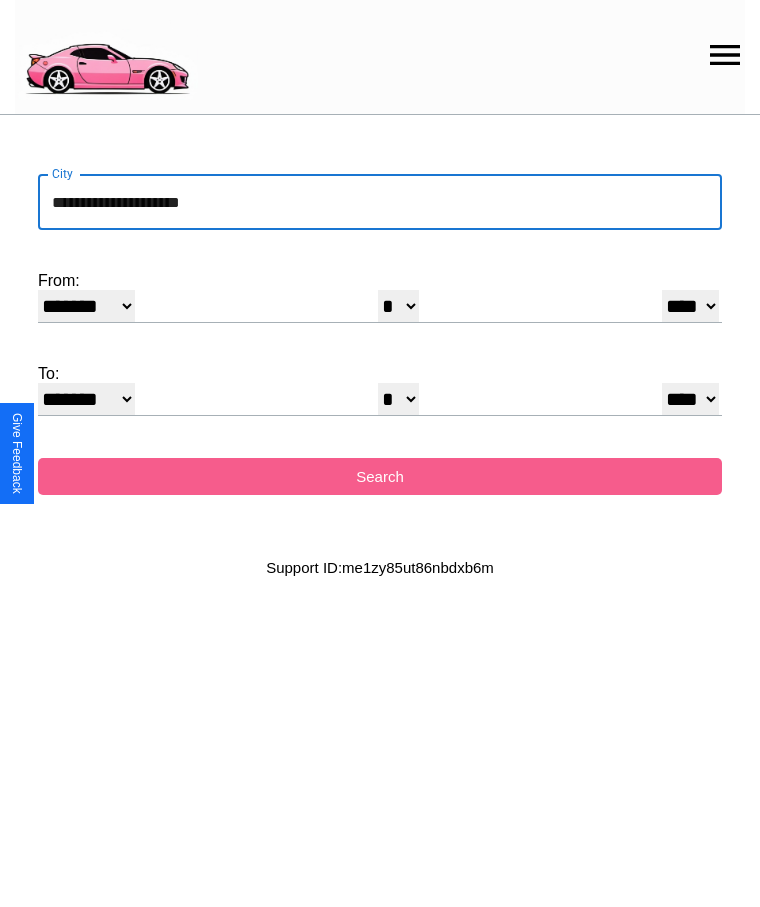 type on "**********" 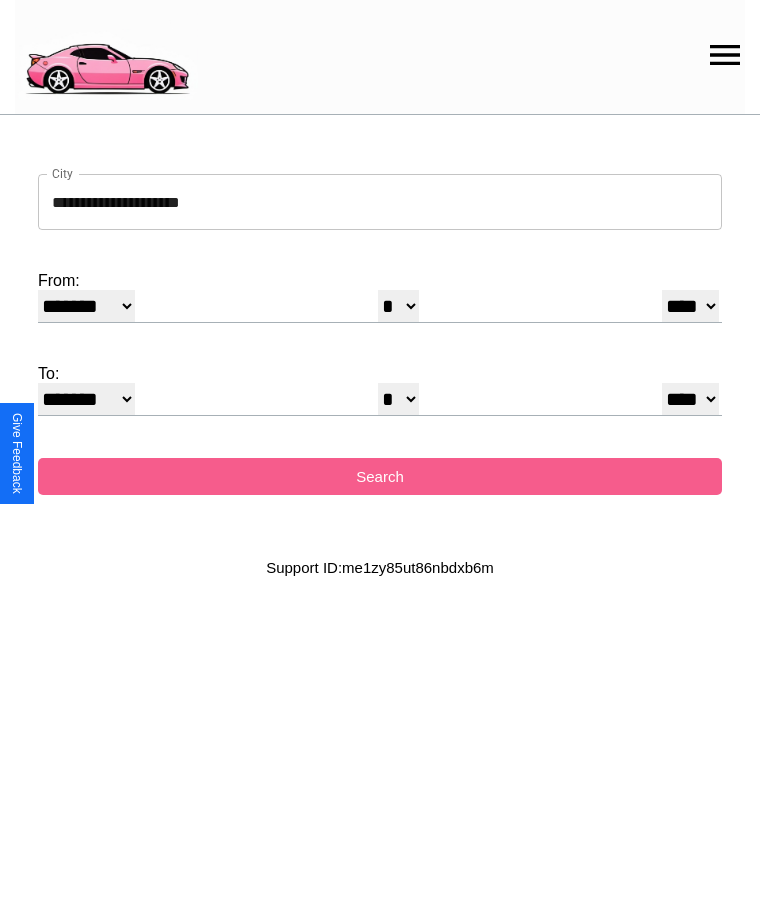 click on "******* ******** ***** ***** *** **** **** ****** ********* ******* ******** ********" at bounding box center [86, 306] 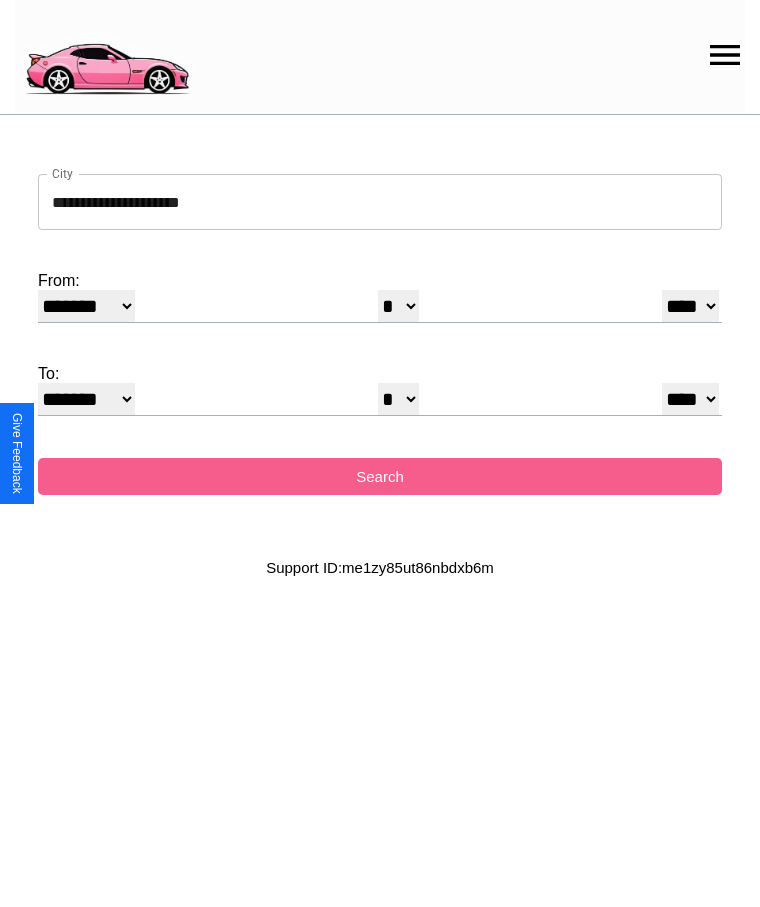 select on "*" 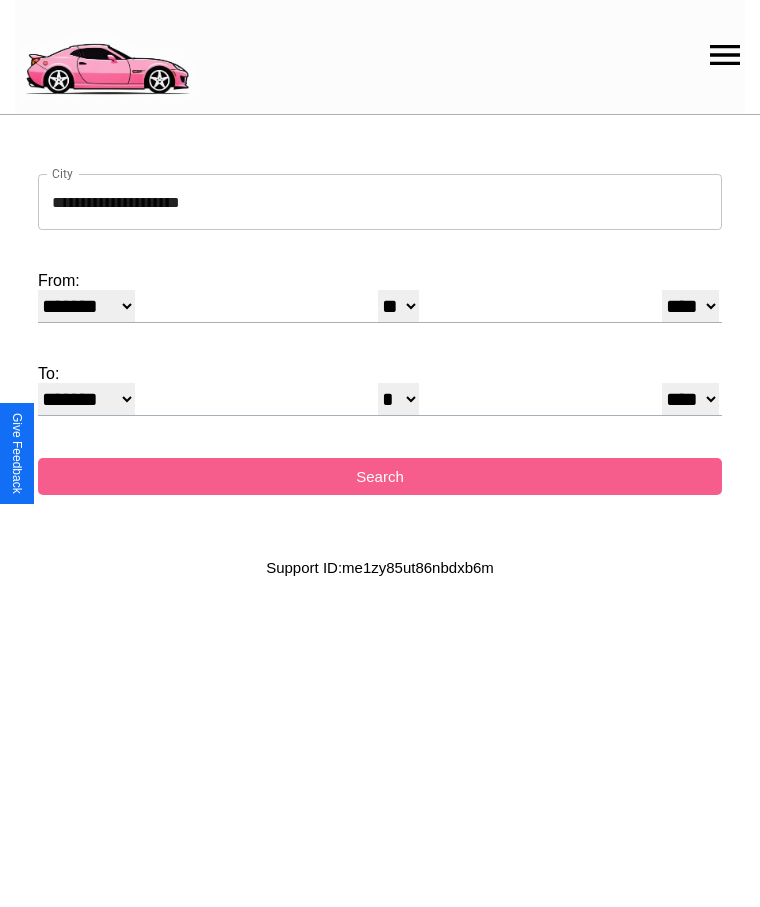 click on "**** **** **** **** **** **** **** **** **** ****" at bounding box center (690, 306) 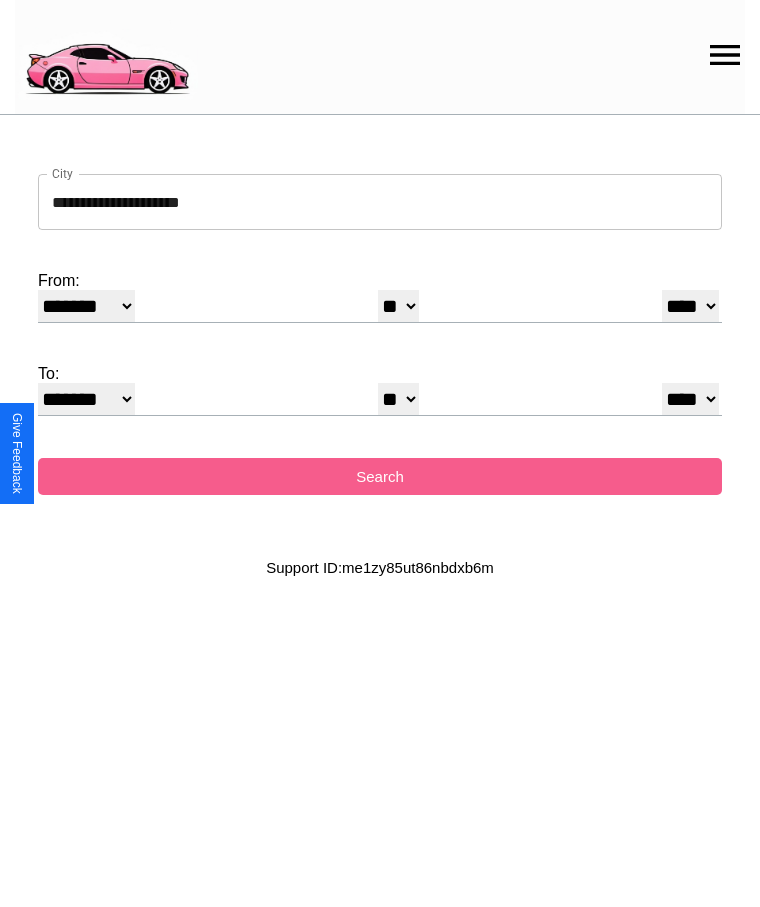 click on "* * * * * * * * * ** ** ** ** ** ** ** ** ** ** ** ** ** ** ** ** ** ** ** ** **" at bounding box center [398, 399] 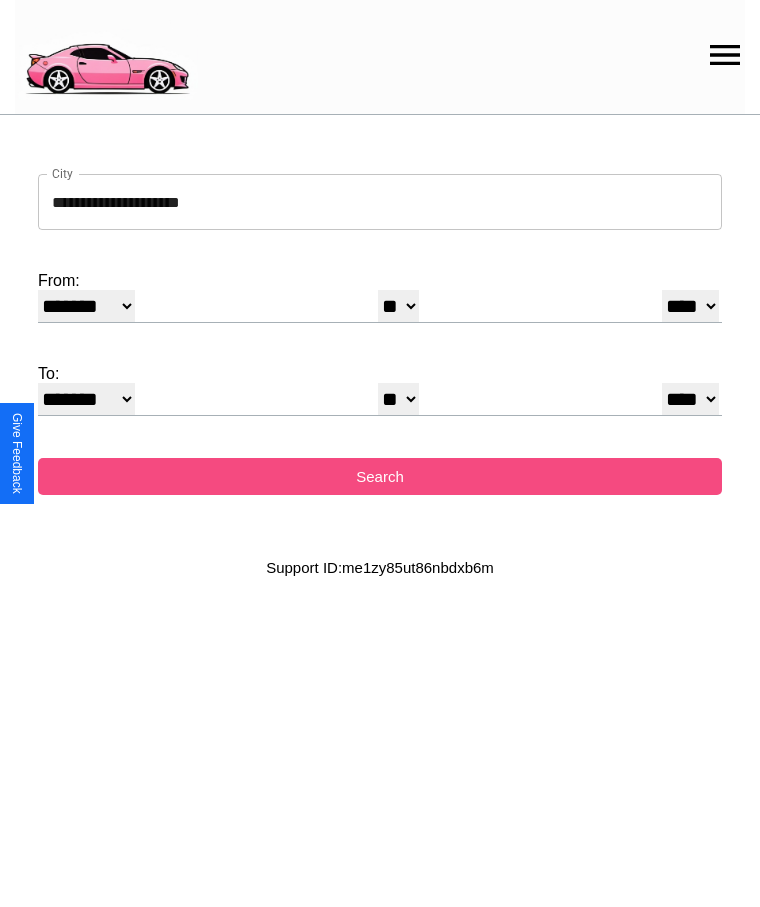 click on "Search" at bounding box center (380, 476) 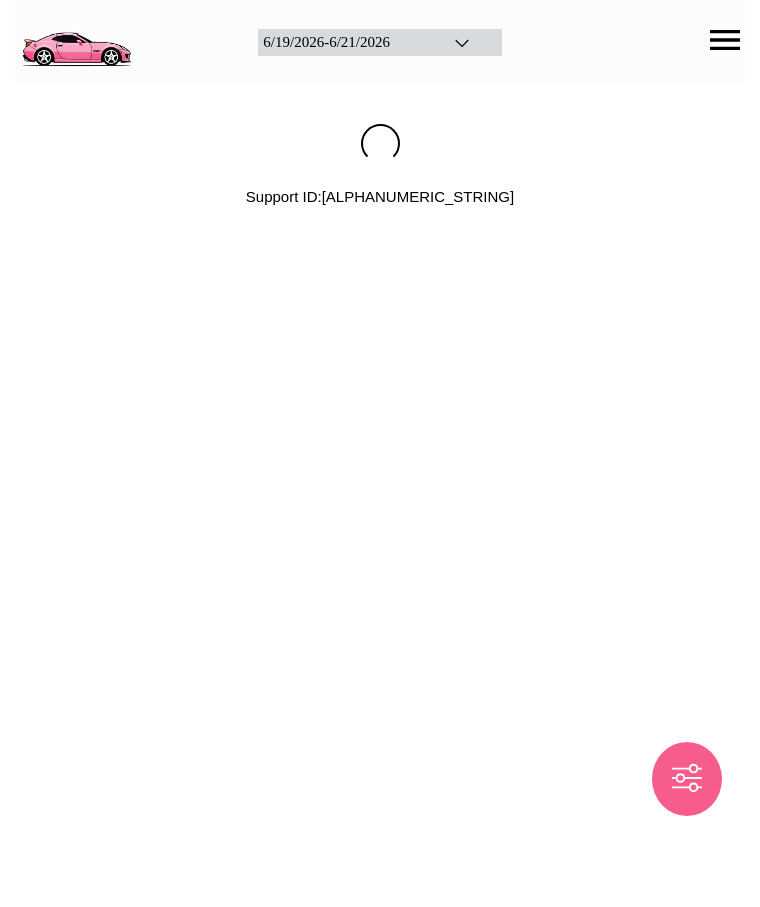 scroll, scrollTop: 0, scrollLeft: 0, axis: both 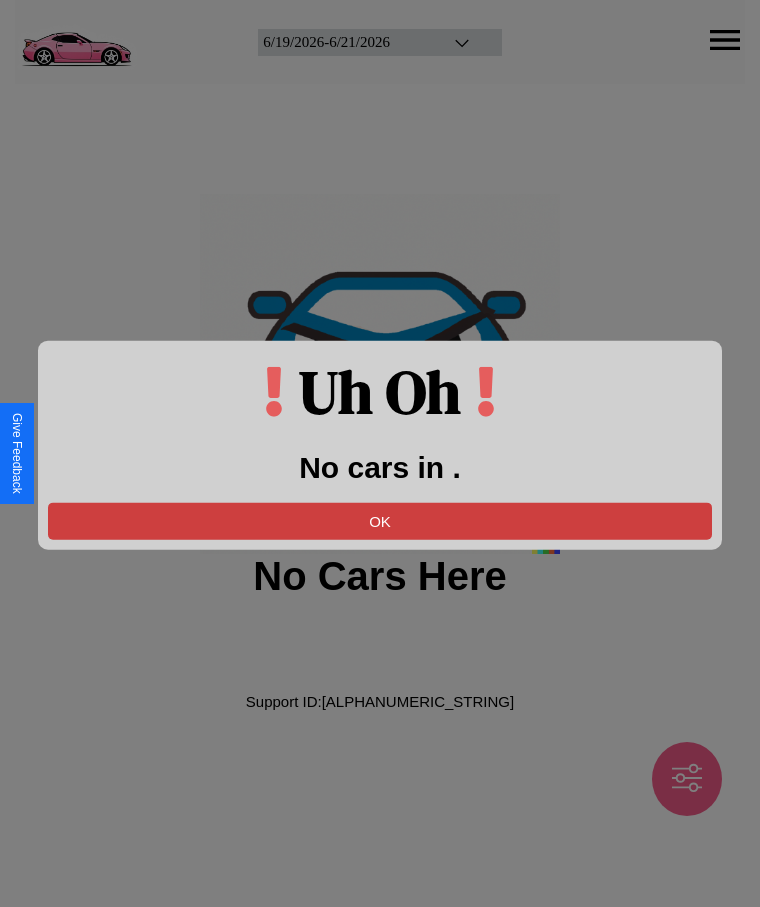 click on "OK" at bounding box center [380, 520] 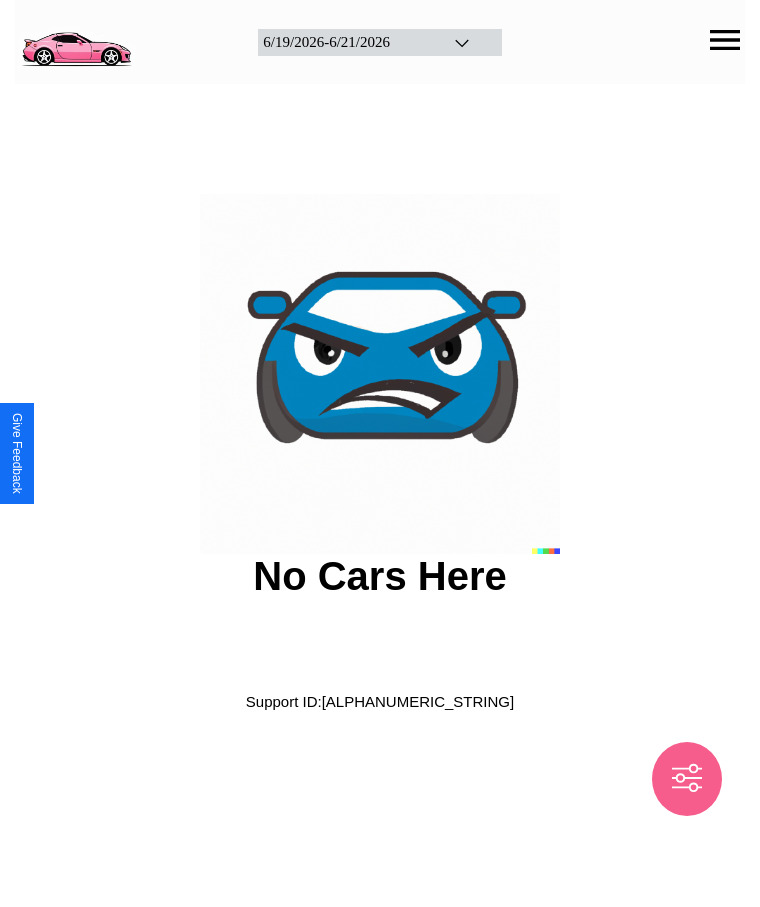 click at bounding box center [76, 40] 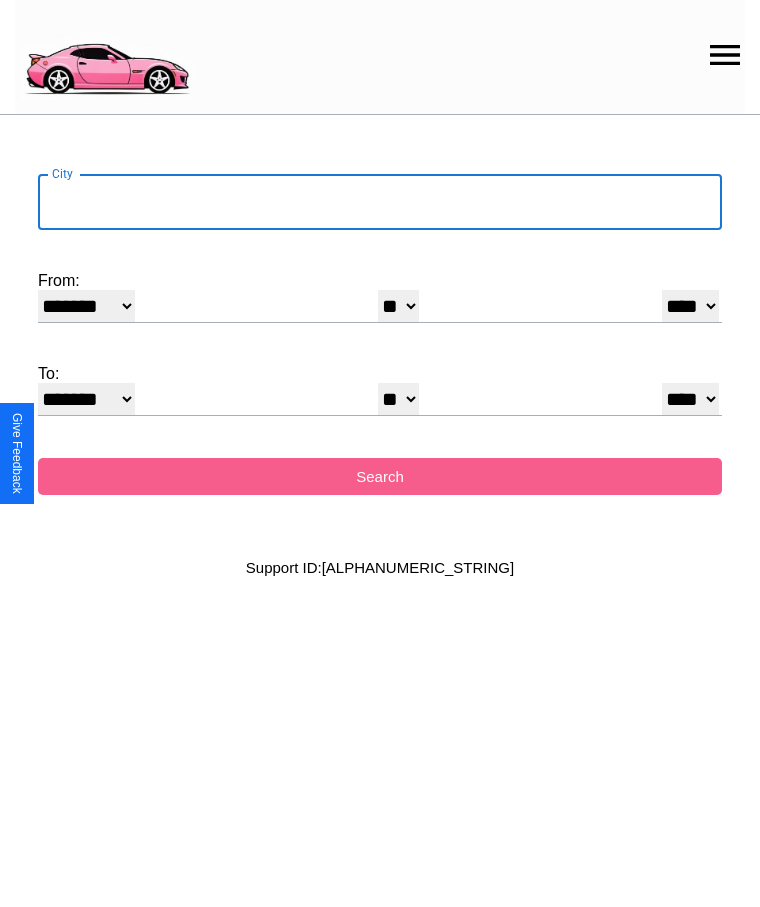 click on "City" at bounding box center (380, 202) 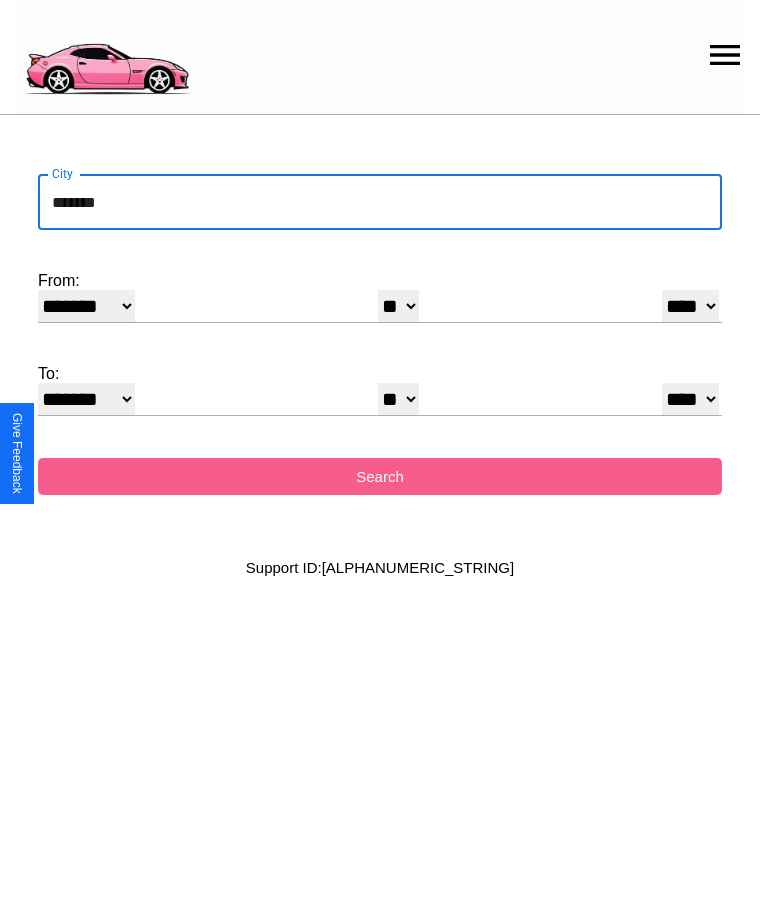 type on "*******" 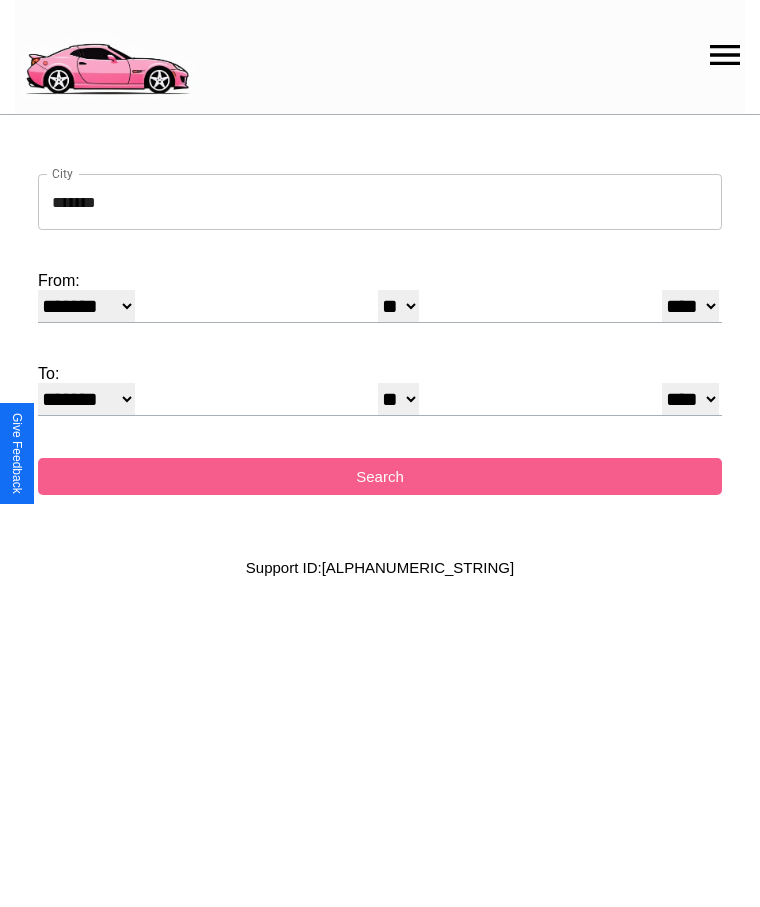 click on "******* ******** ***** ***** *** **** **** ****** ********* ******* ******** ********" at bounding box center (86, 306) 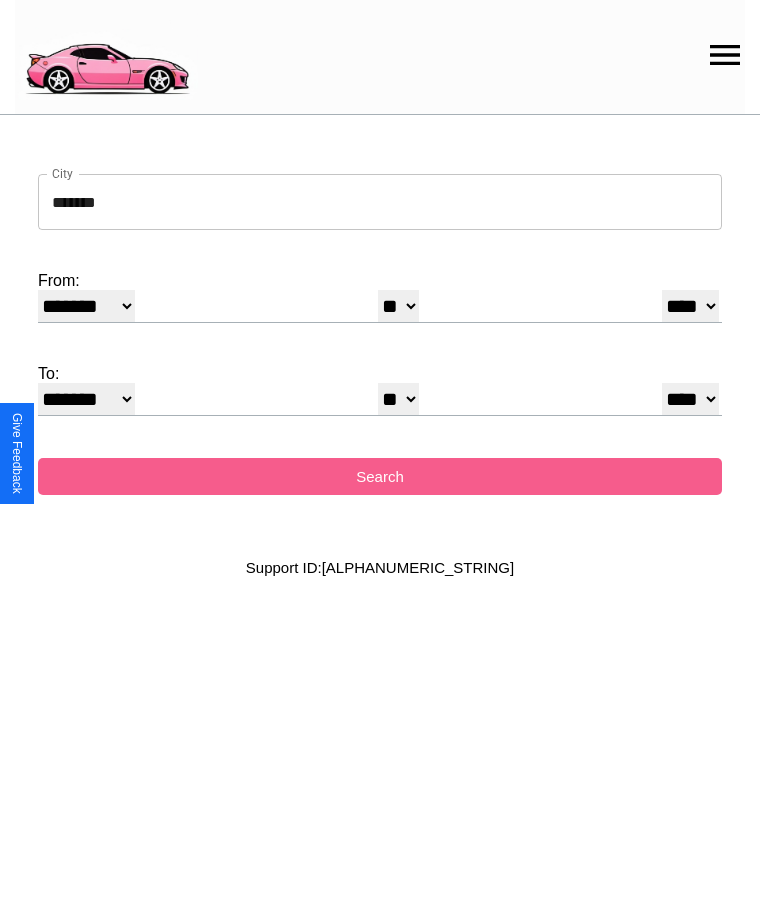 select on "*" 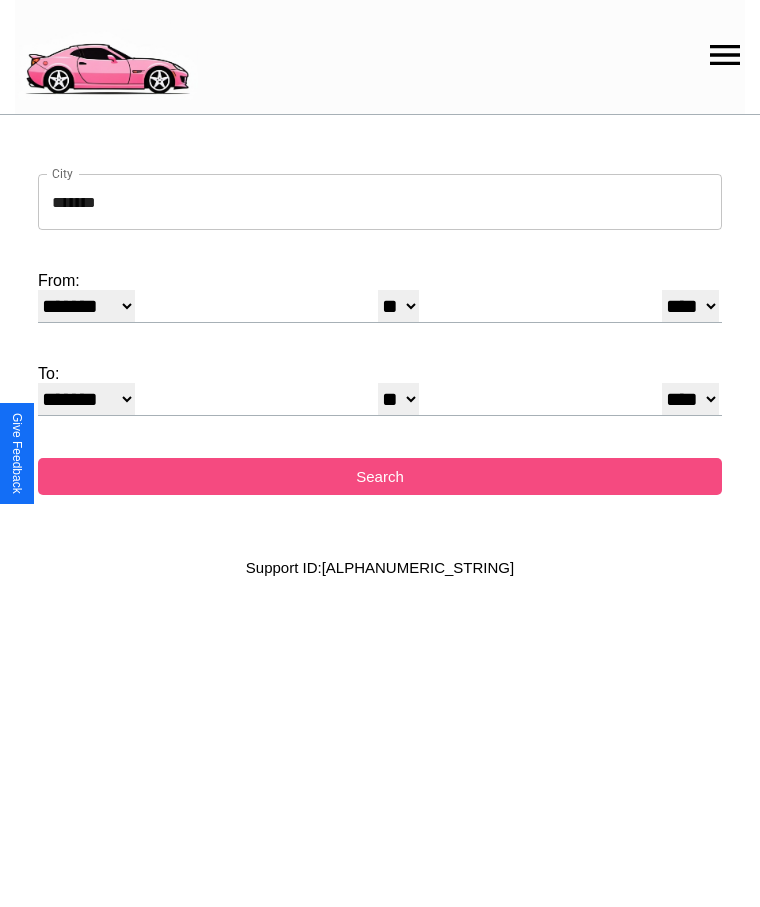 click on "Search" at bounding box center (380, 476) 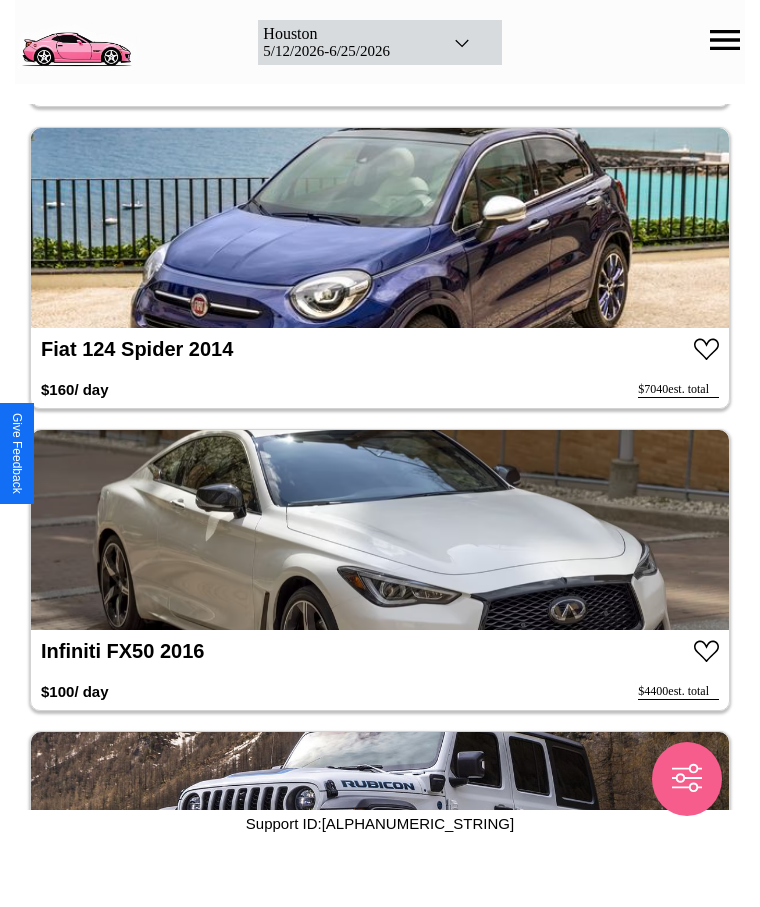 scroll, scrollTop: 26696, scrollLeft: 0, axis: vertical 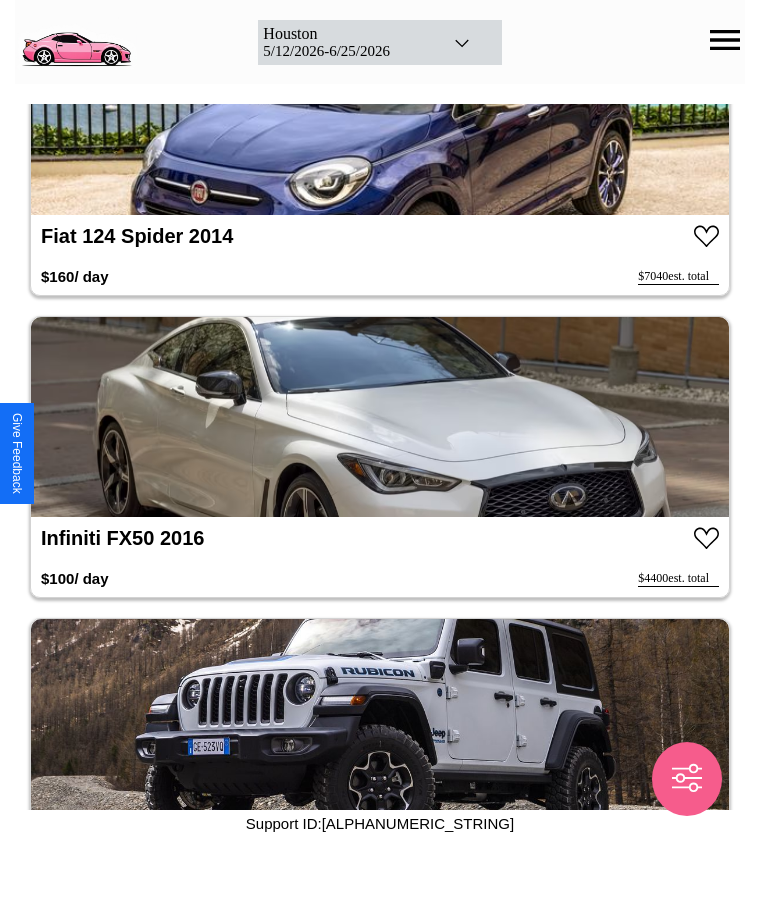 click at bounding box center [380, 417] 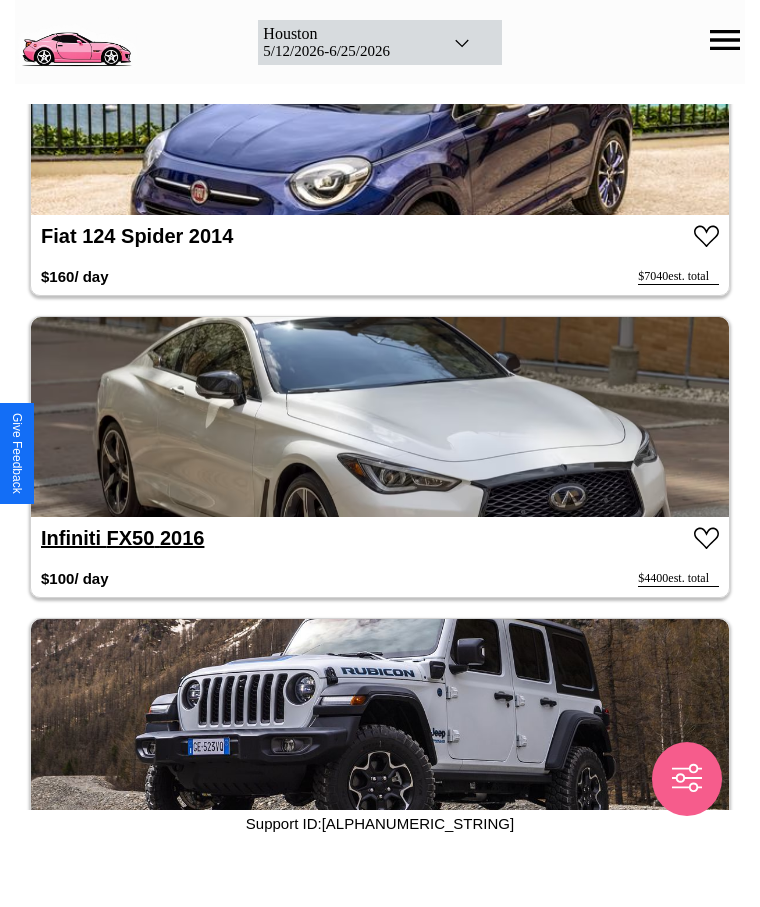 click on "Infiniti   FX50   2016" at bounding box center (122, 538) 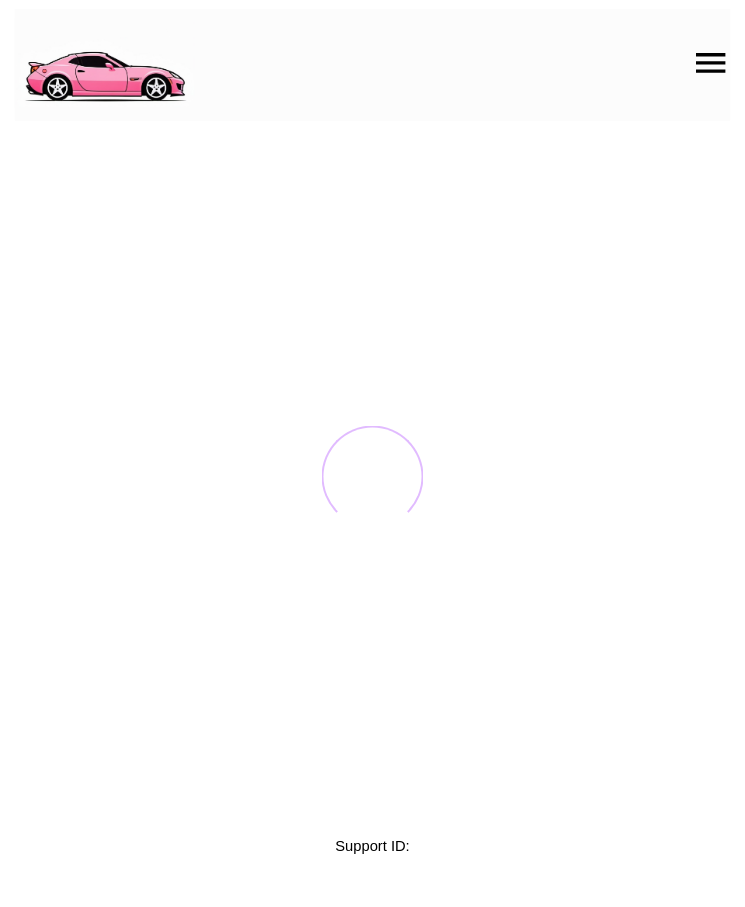 scroll, scrollTop: 0, scrollLeft: 0, axis: both 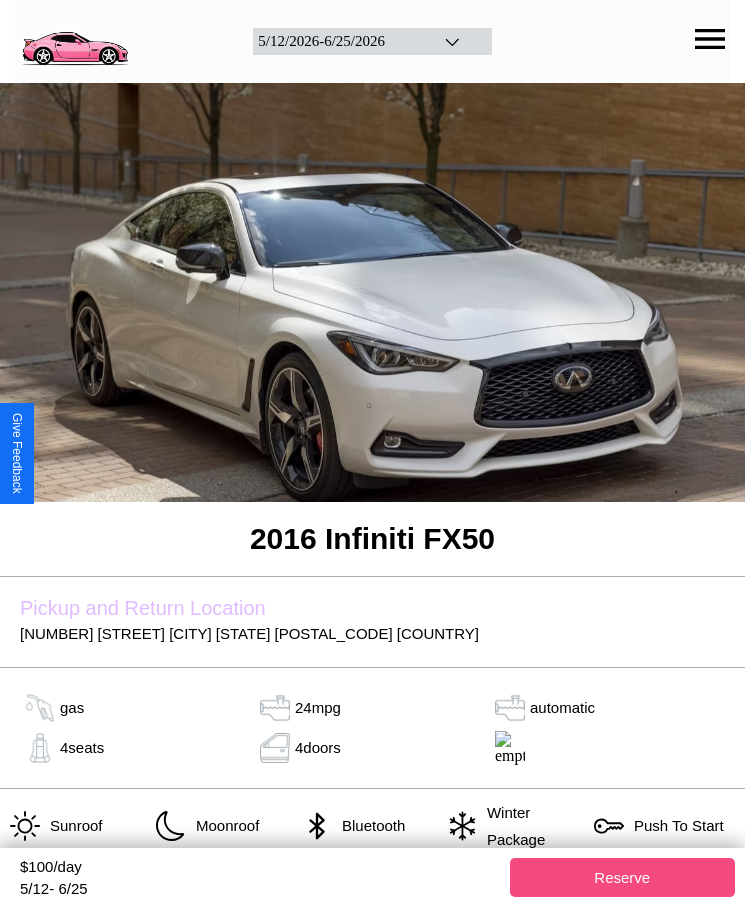 click on "Reserve" at bounding box center [623, 877] 